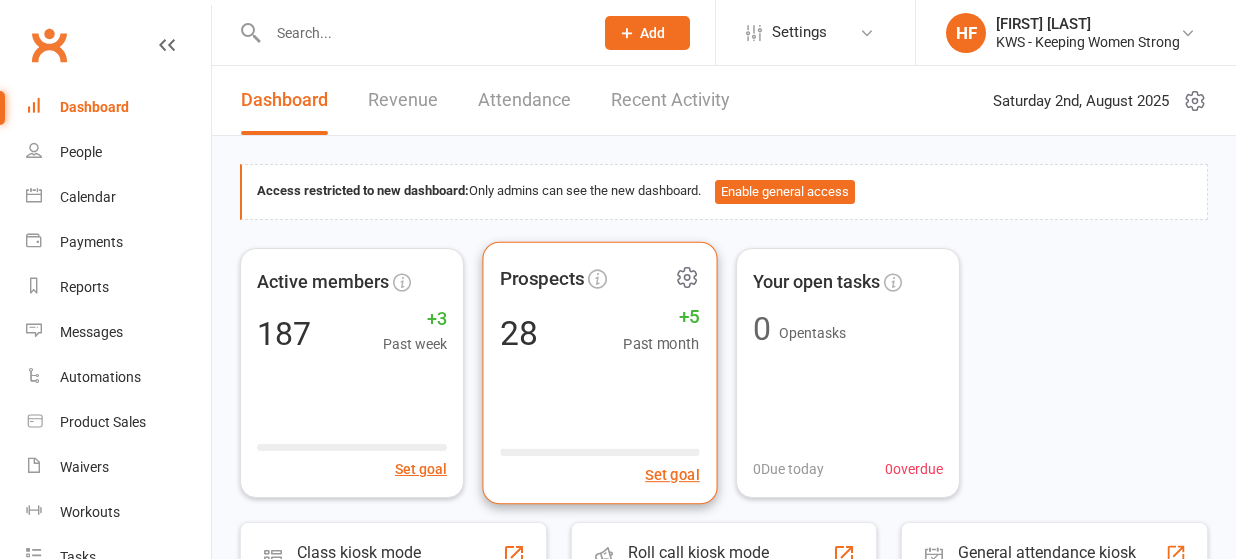 scroll, scrollTop: 0, scrollLeft: 0, axis: both 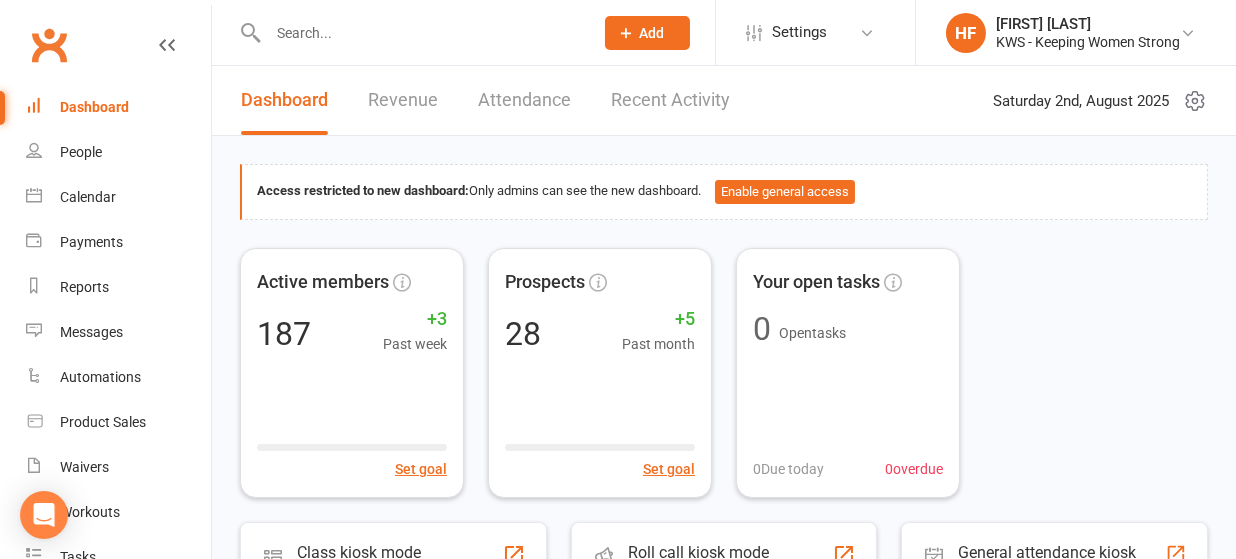 click on "Dashboard Revenue Attendance Recent Activity Saturday 2nd, August 2025" at bounding box center (724, 101) 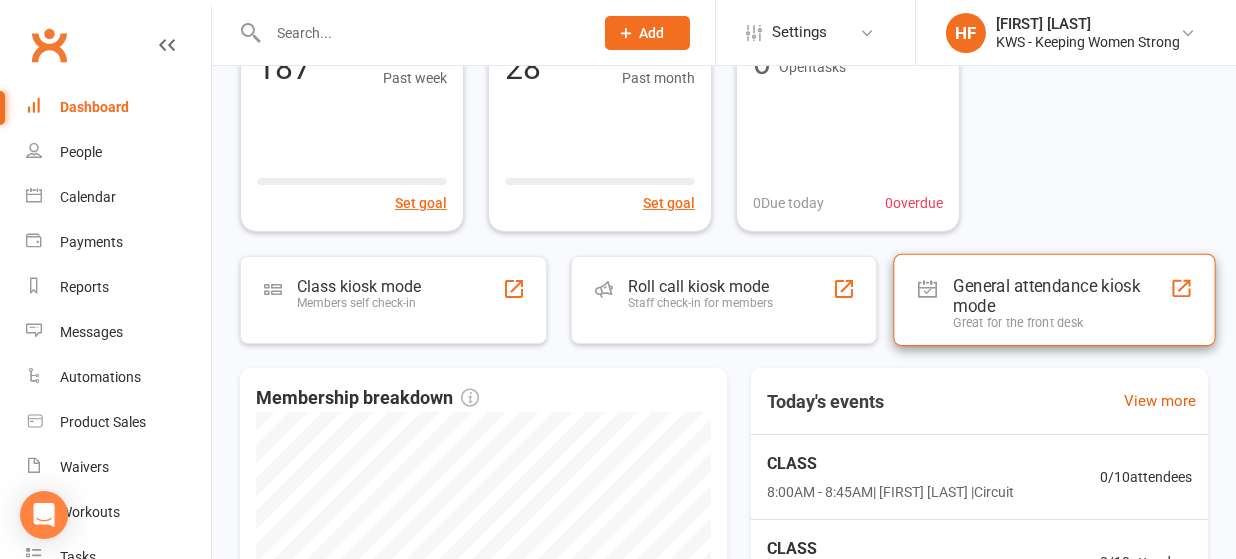 click on "General attendance kiosk mode" at bounding box center (1062, 295) 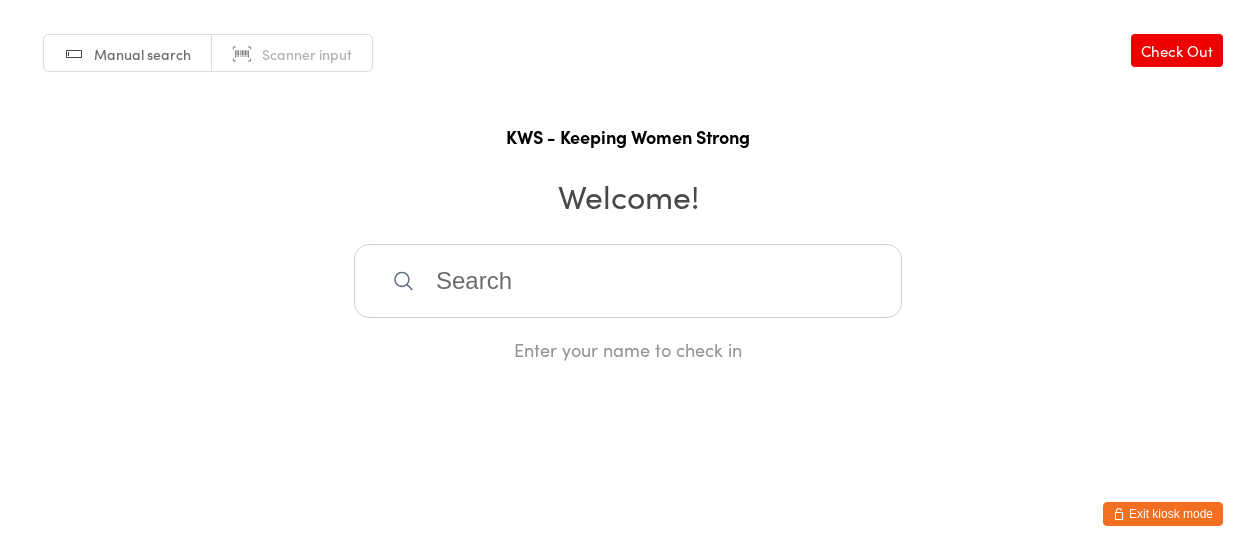 scroll, scrollTop: 0, scrollLeft: 0, axis: both 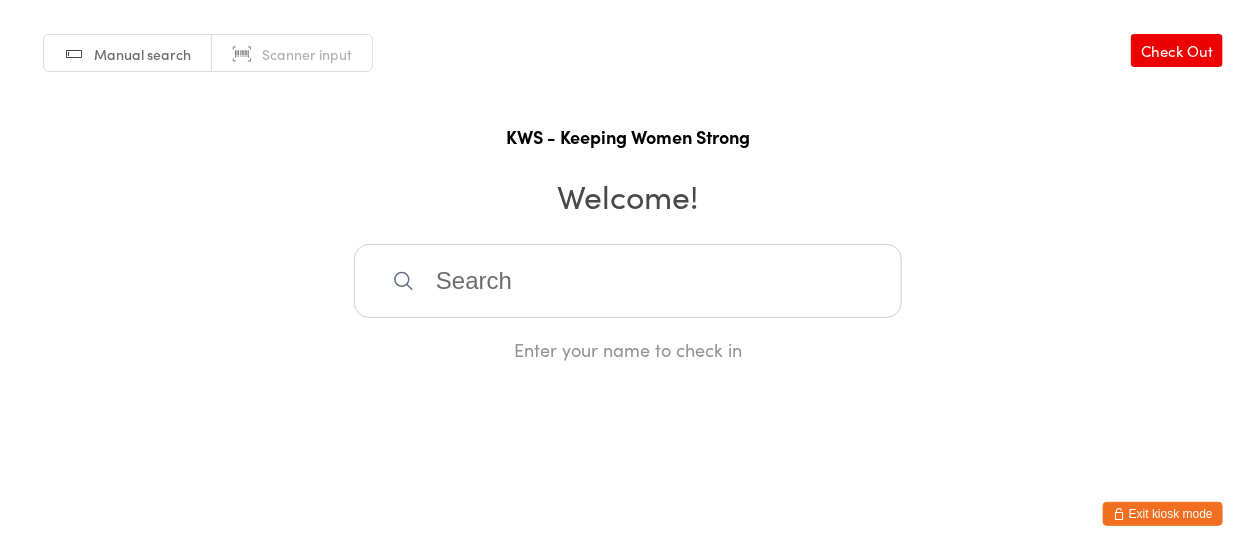 click at bounding box center (628, 281) 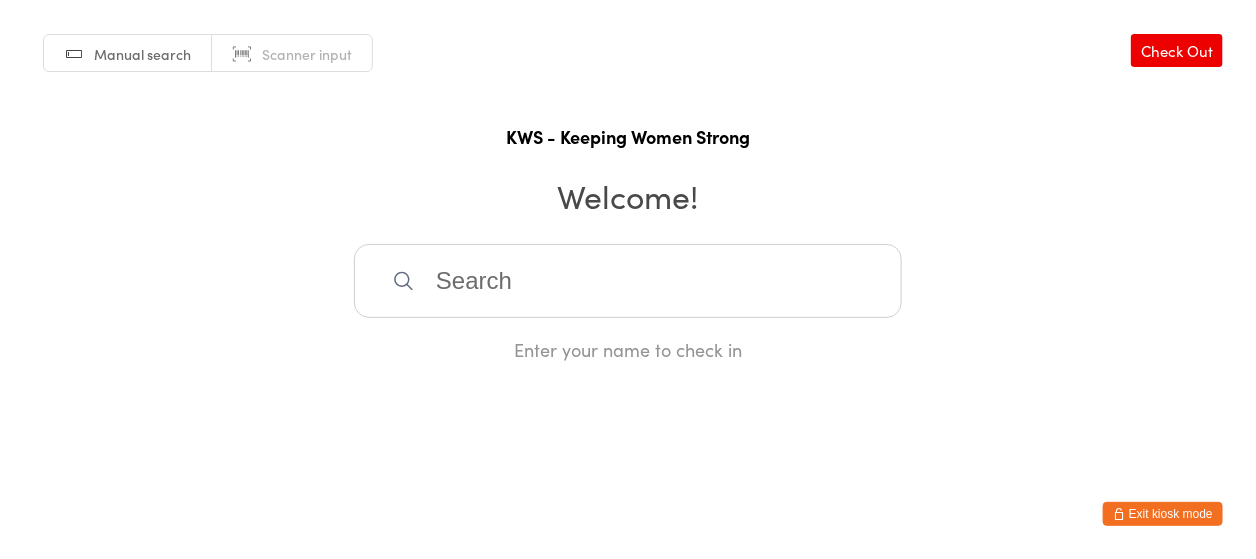 click at bounding box center [628, 281] 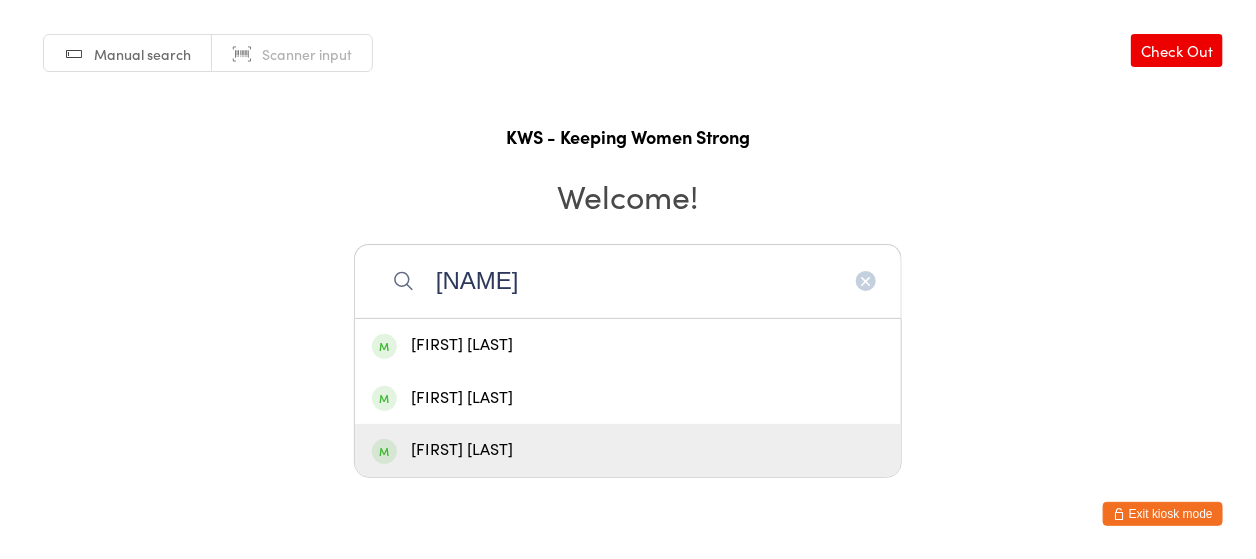 type on "[NAME]" 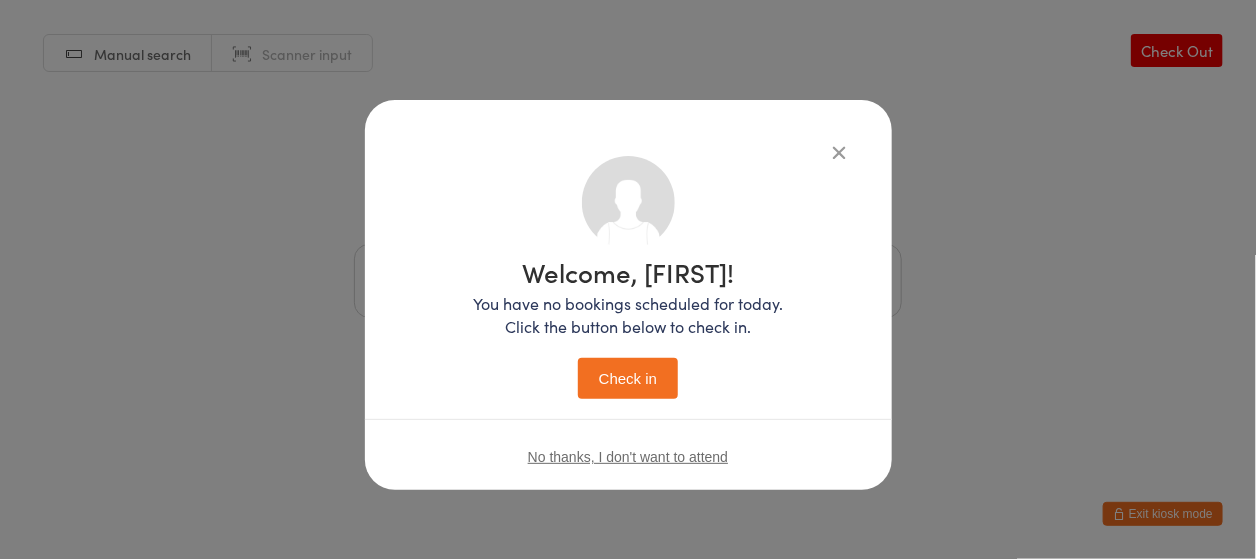 click on "Check in" at bounding box center (628, 378) 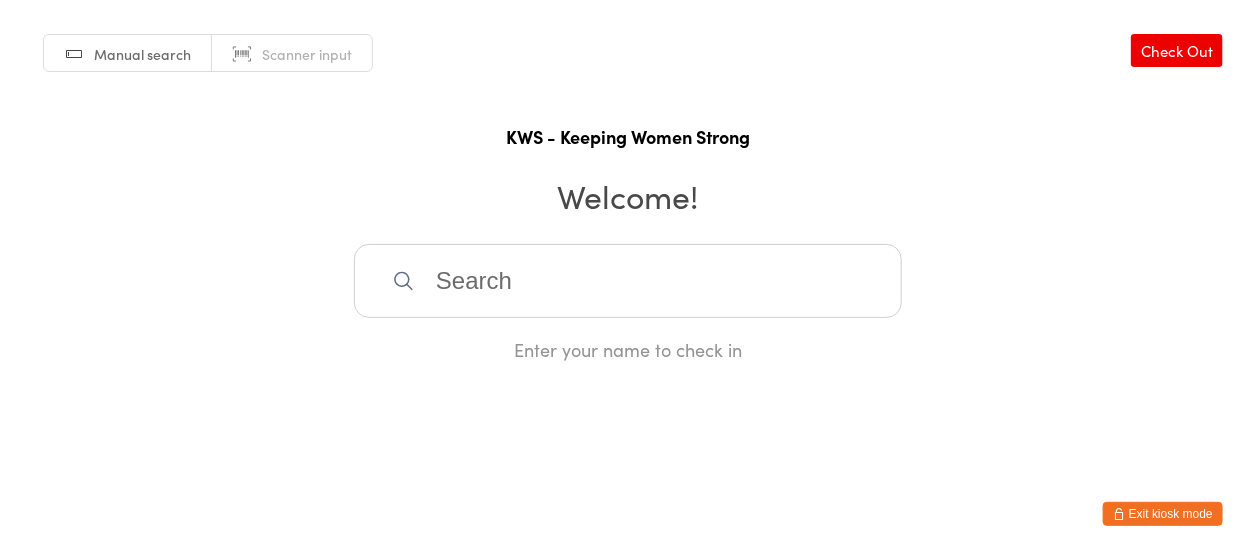 click on "You have now entered Kiosk Mode. Members will be able to check themselves in using the search field below. Click "Exit kiosk mode" below to exit Kiosk Mode at any time. Checked in successfully. Manual search Scanner input Check Out KWS - Keeping Women Strong Welcome! Enter your name to check in Exit kiosk mode" at bounding box center [628, 279] 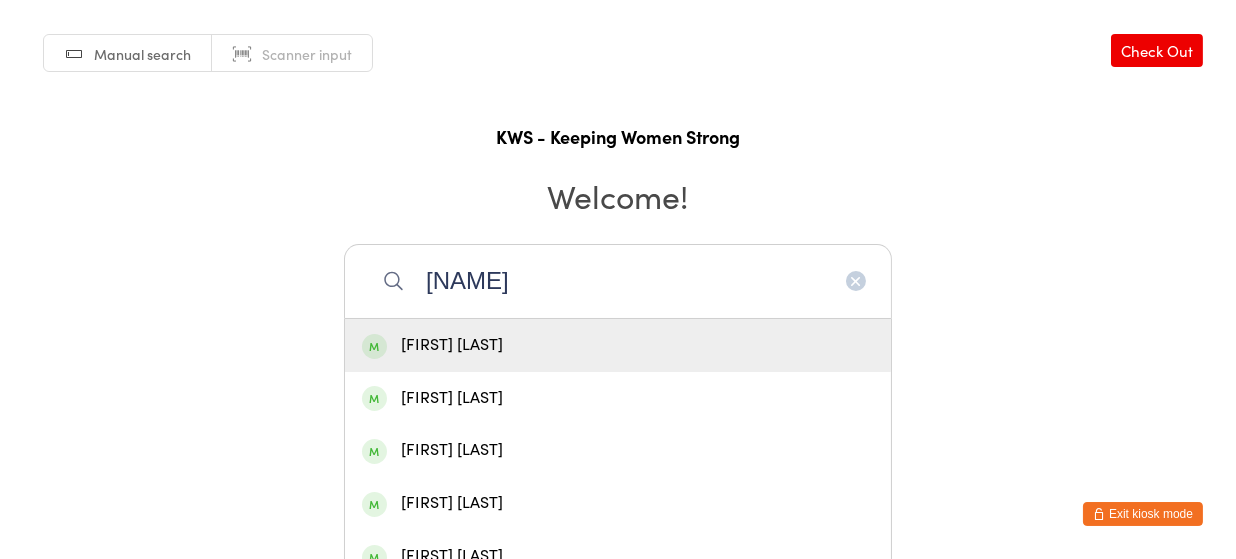 type on "[NAME]" 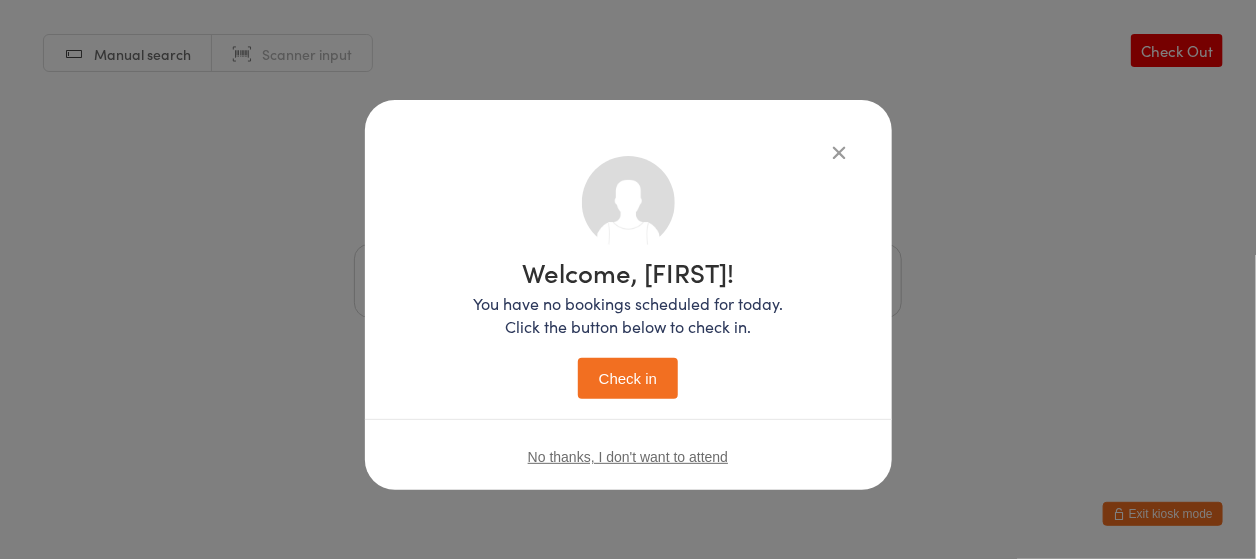 click on "Check in" at bounding box center [628, 378] 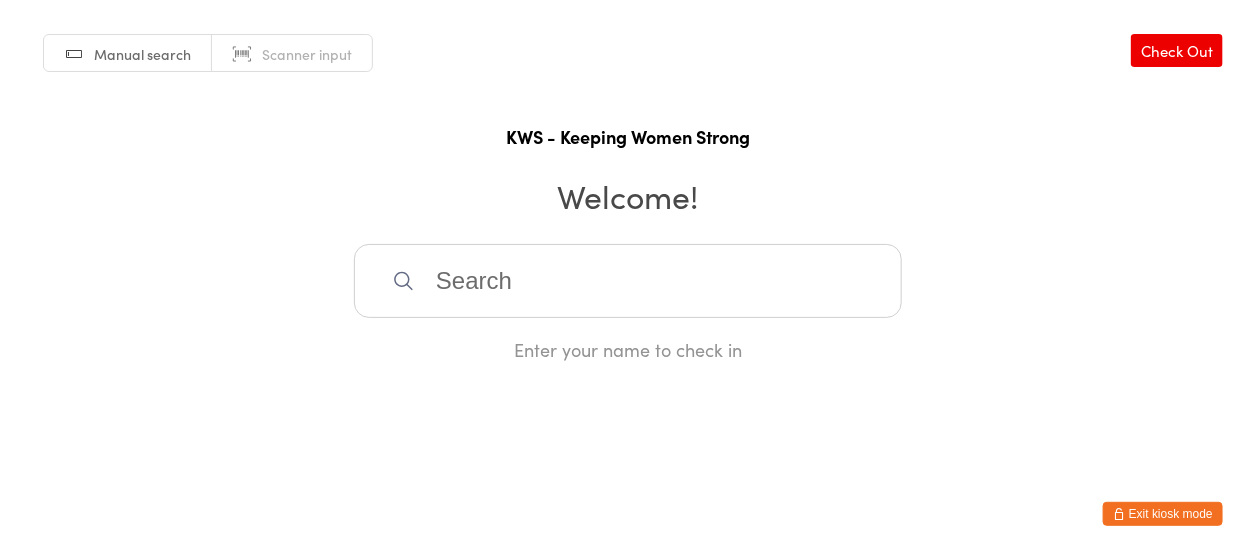 click at bounding box center (628, 281) 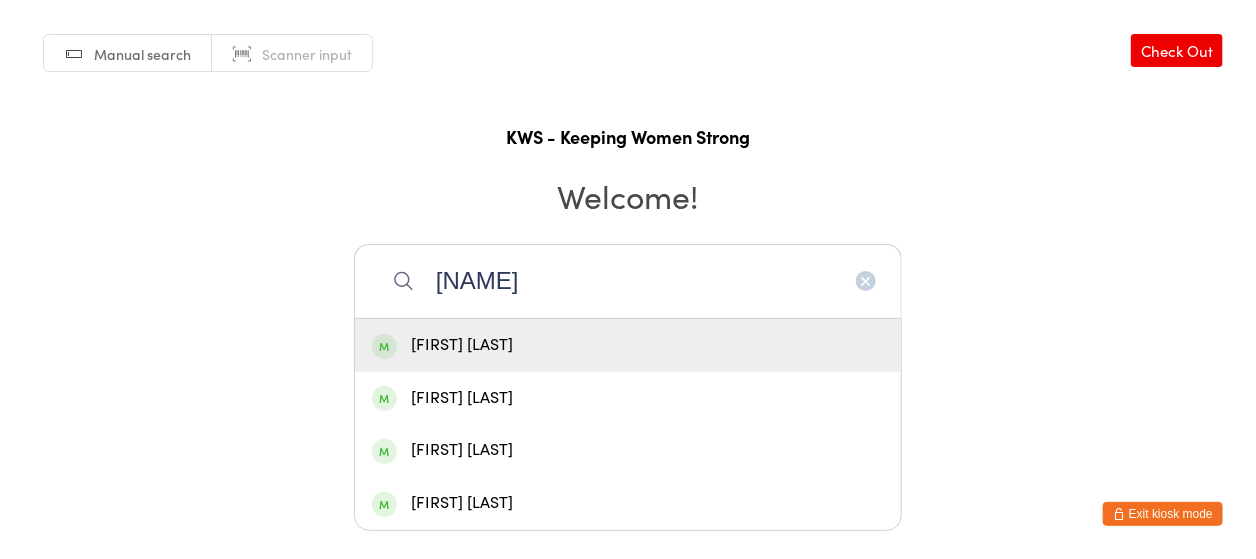 type on "[NAME]" 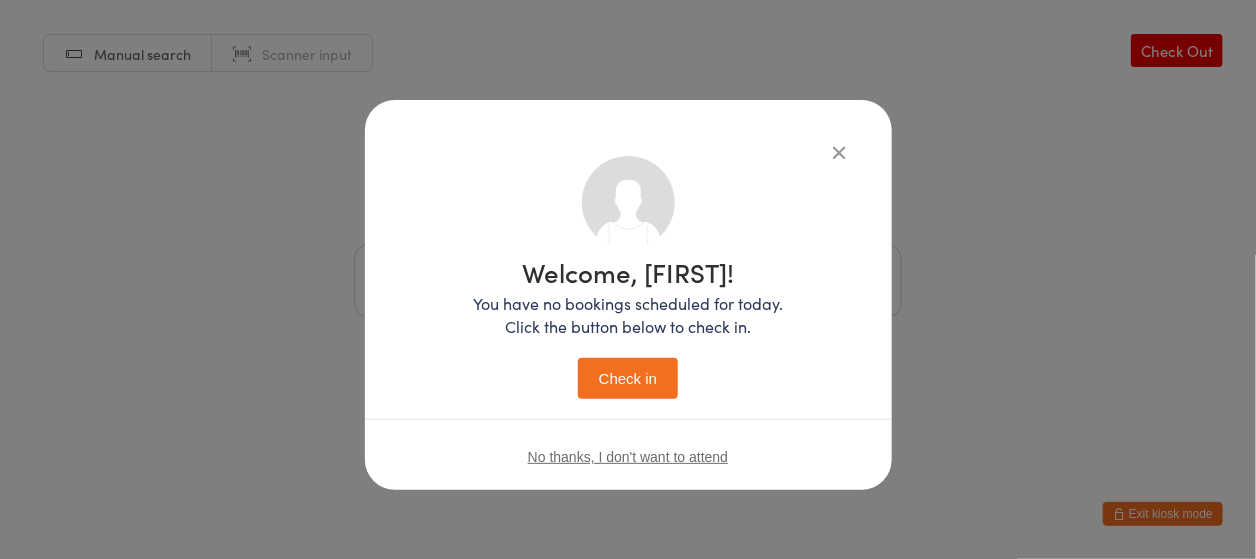 click on "Check in" at bounding box center [628, 378] 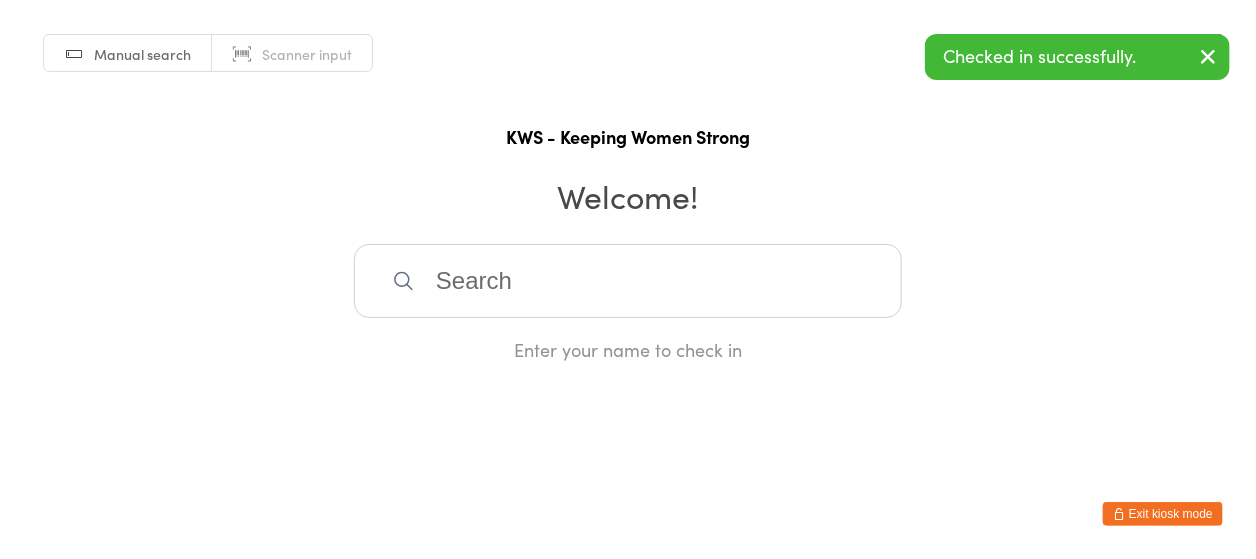click on "Welcome!" at bounding box center (628, 195) 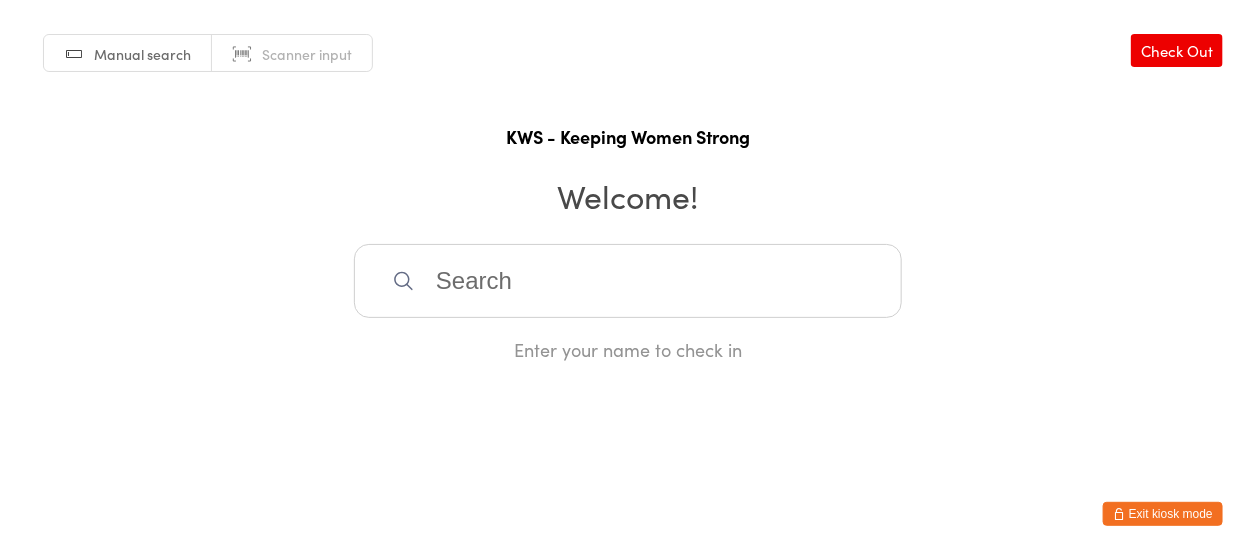 click at bounding box center [628, 281] 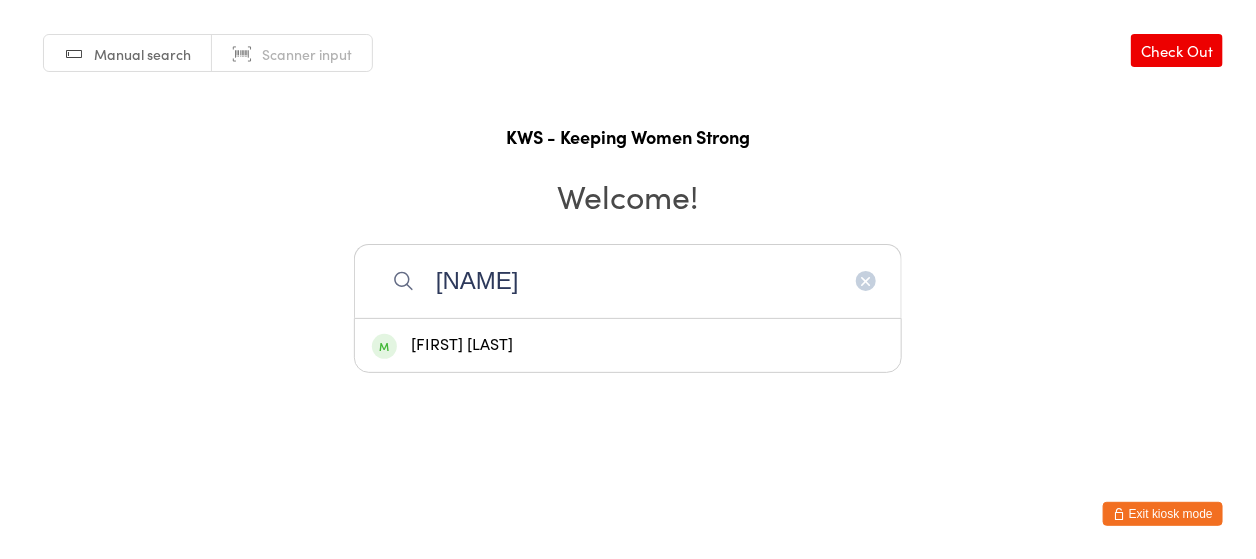 type on "[NAME]" 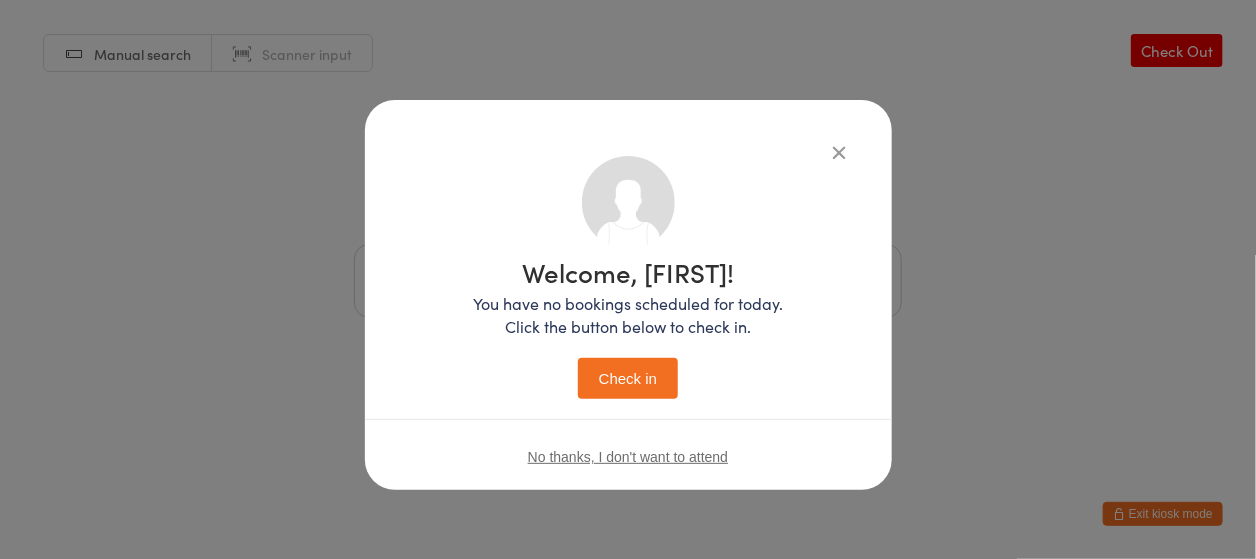 click on "Check in" at bounding box center (628, 378) 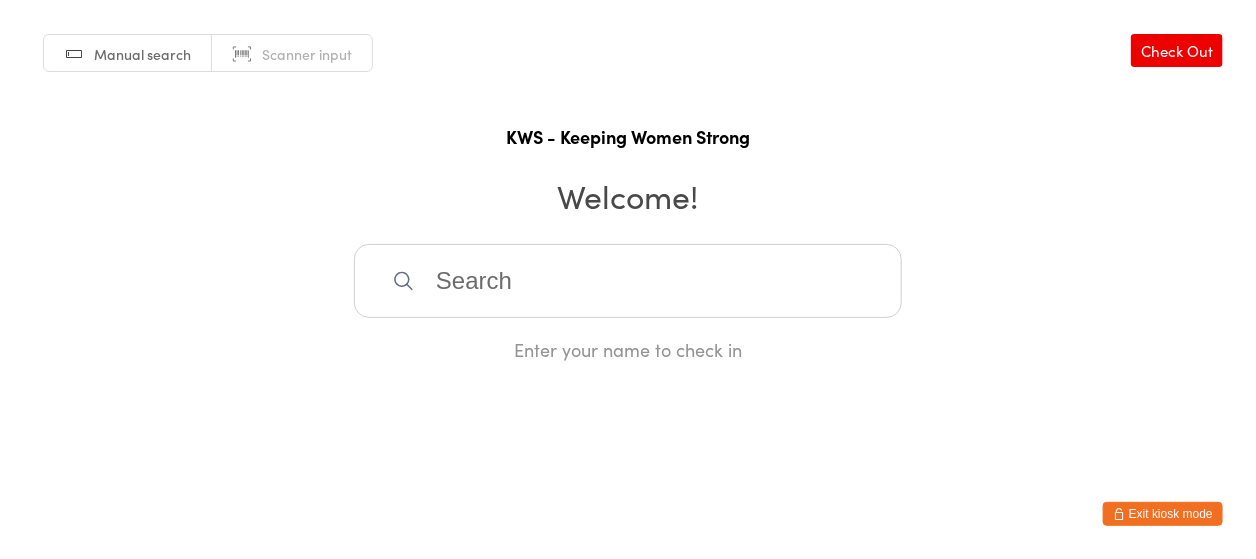 click at bounding box center [628, 281] 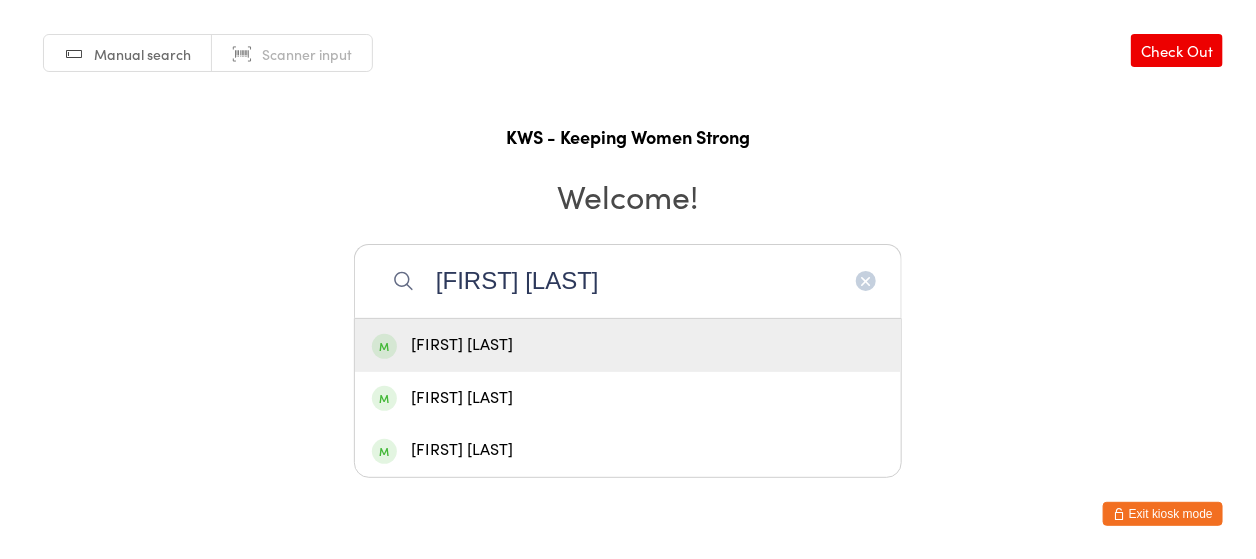 type on "[FIRST] [LAST]" 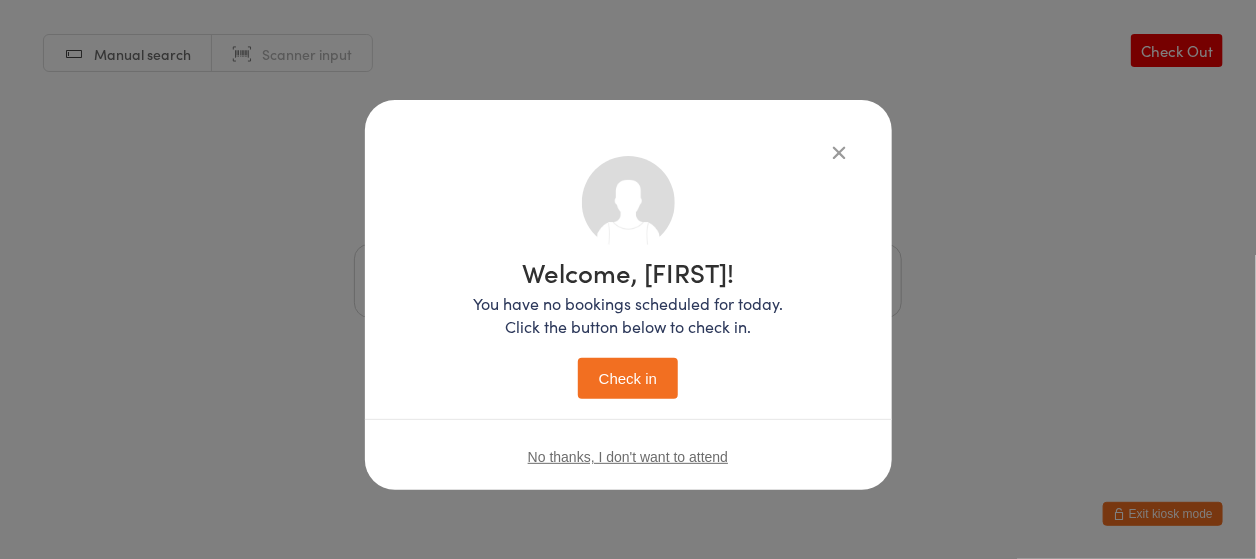 click on "Check in" at bounding box center (628, 378) 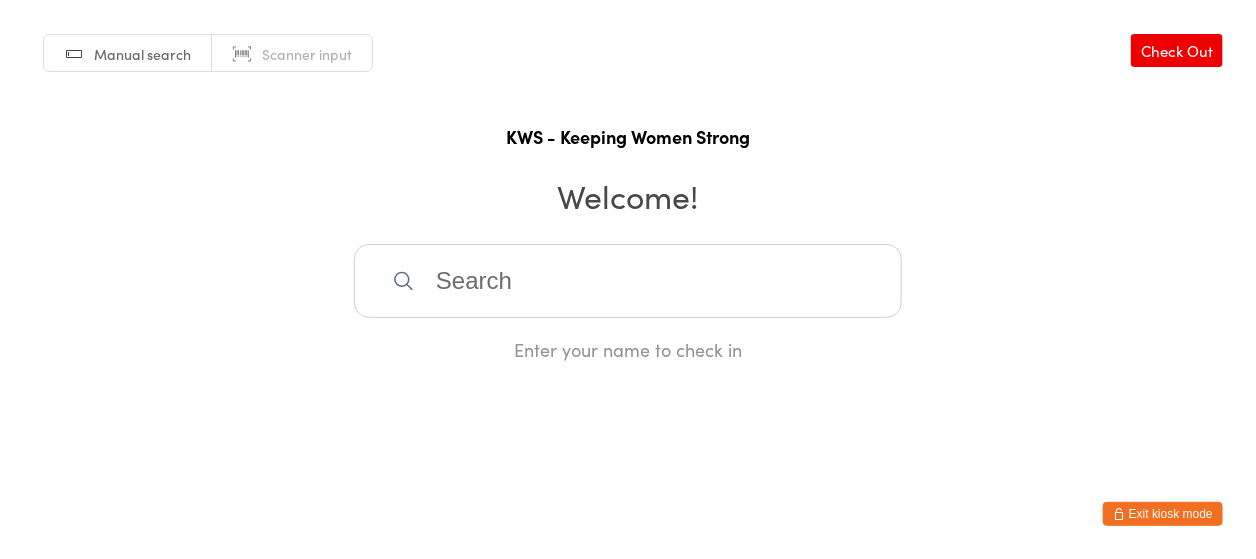 click at bounding box center [628, 281] 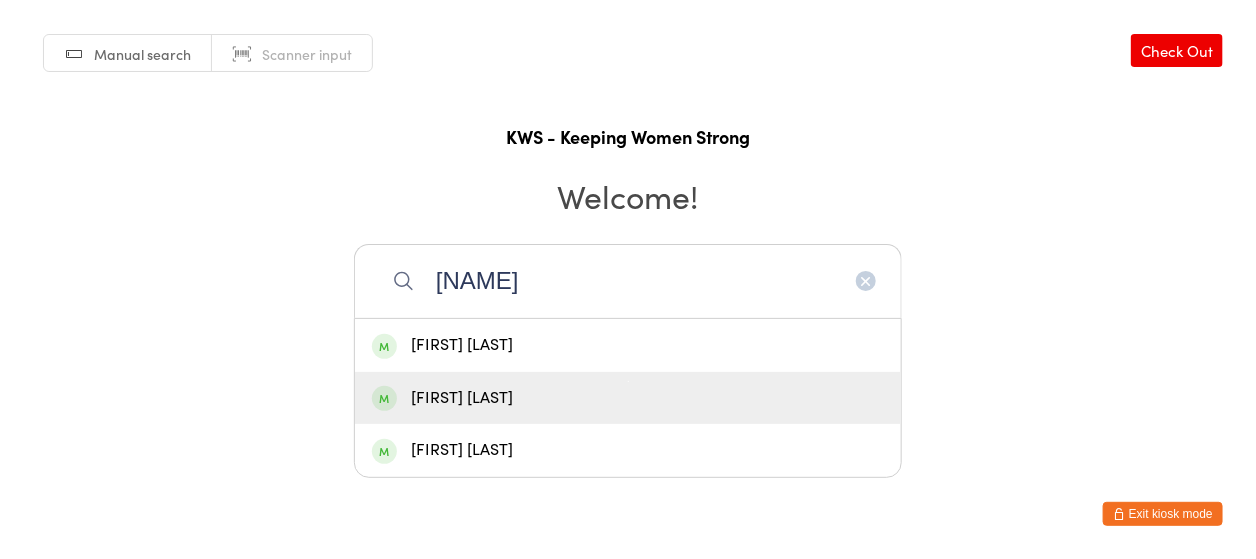 type on "[NAME]" 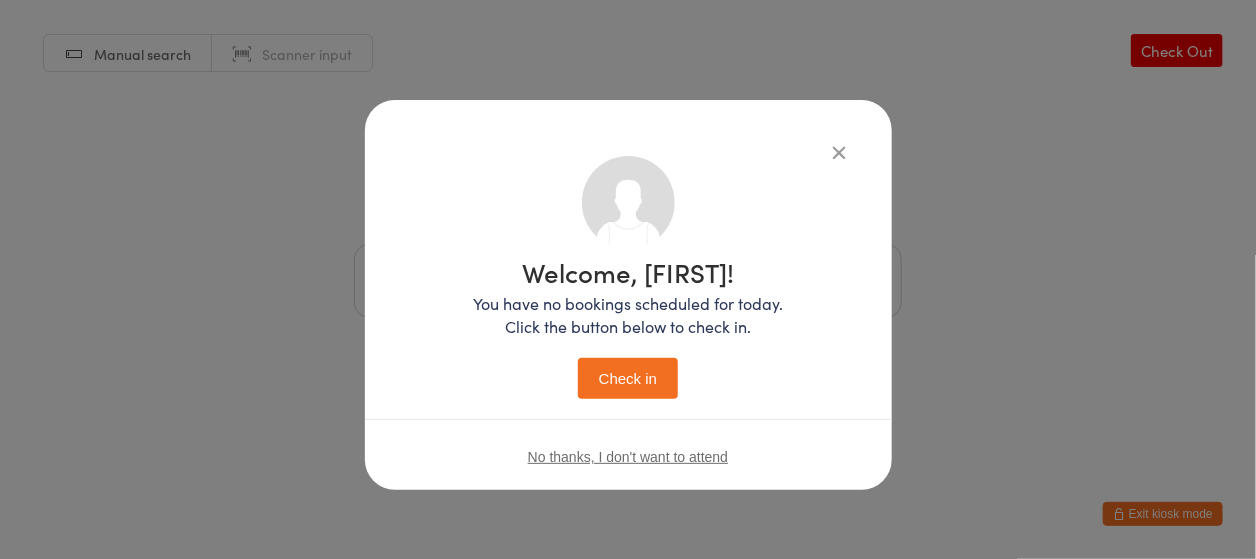 click on "Check in" at bounding box center [628, 378] 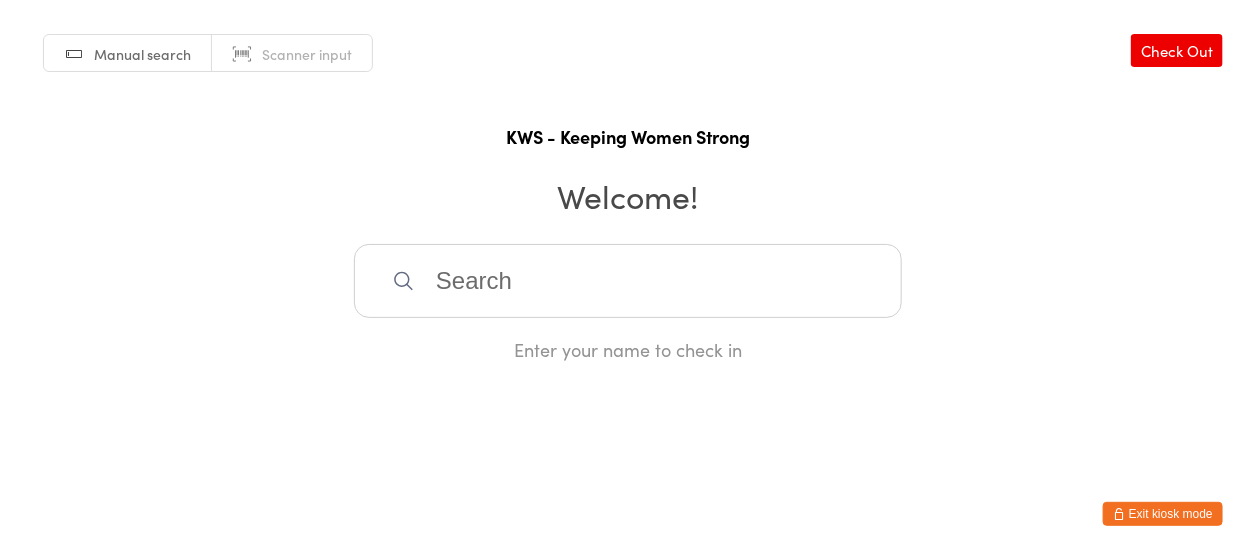 click at bounding box center (628, 281) 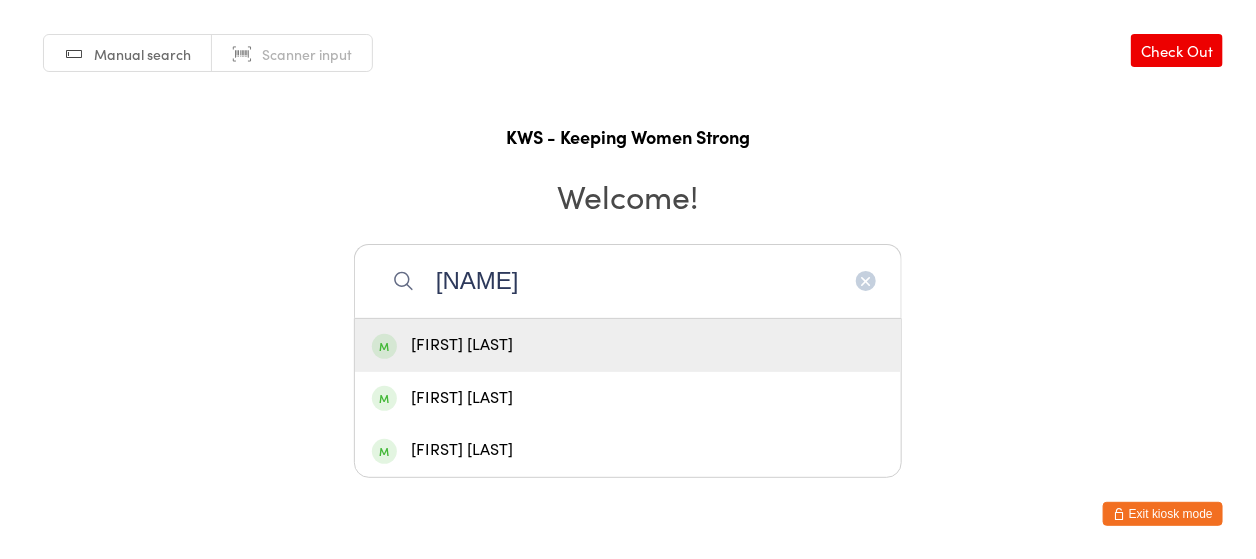 type on "[NAME]" 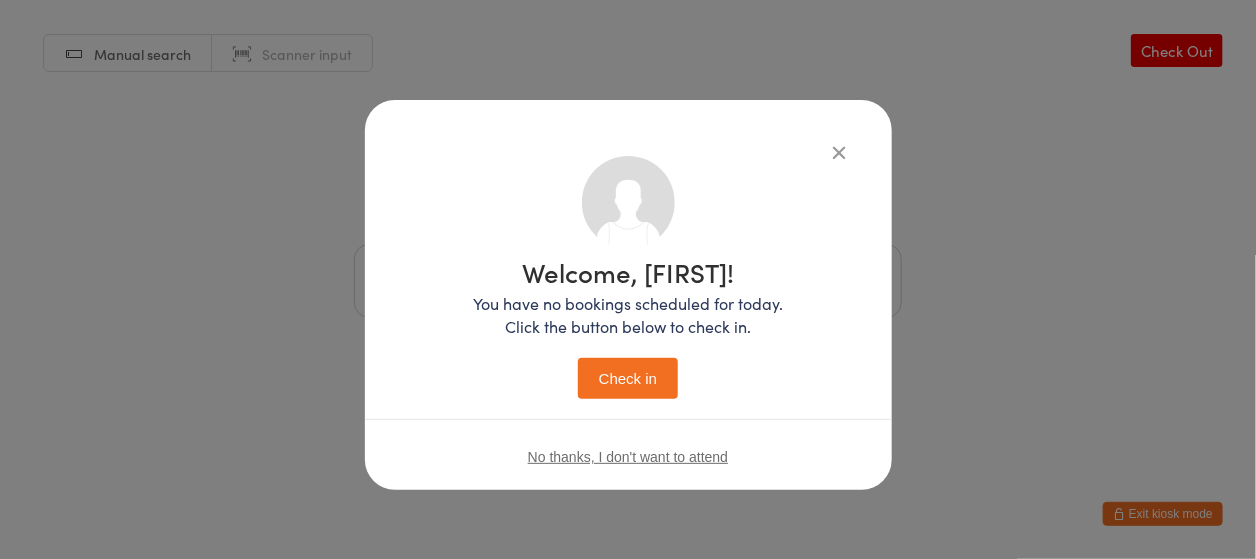 click on "Check in" at bounding box center [628, 378] 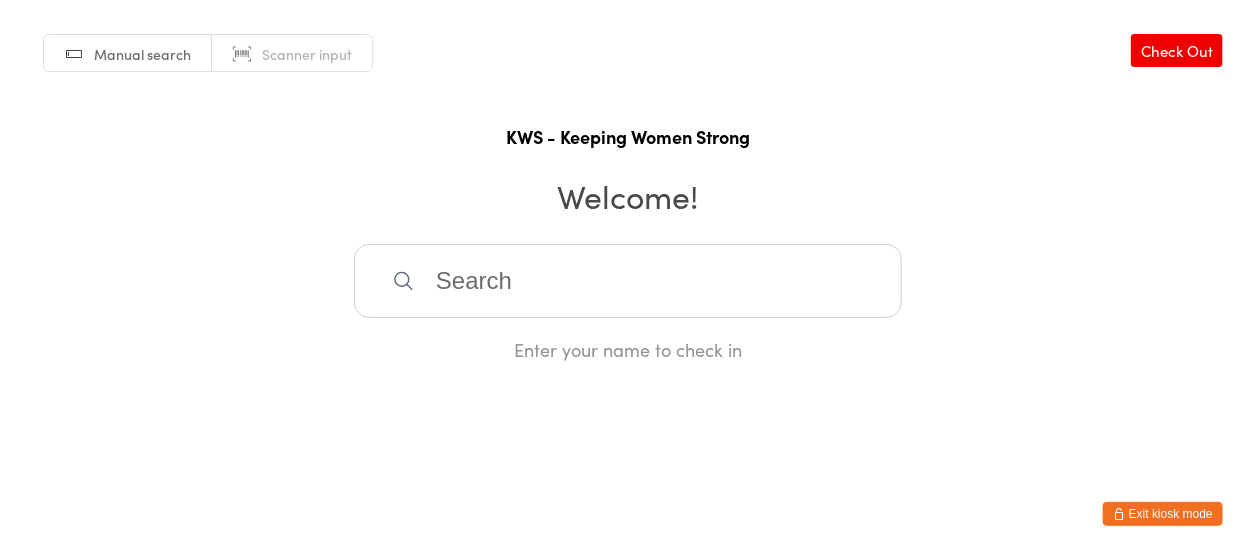 click at bounding box center [628, 281] 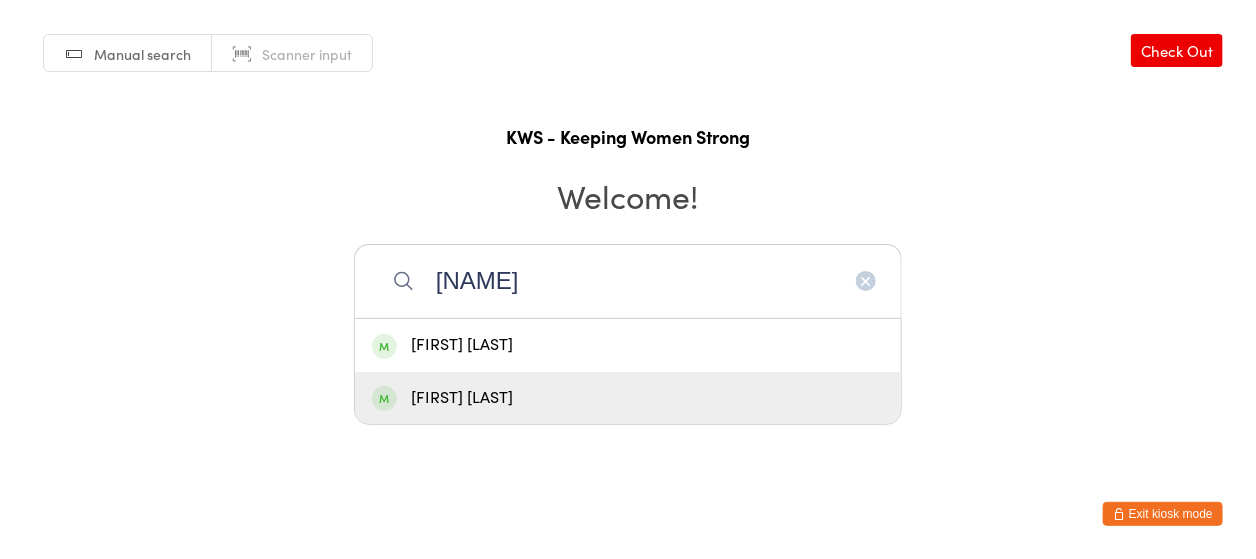 type on "[NAME]" 